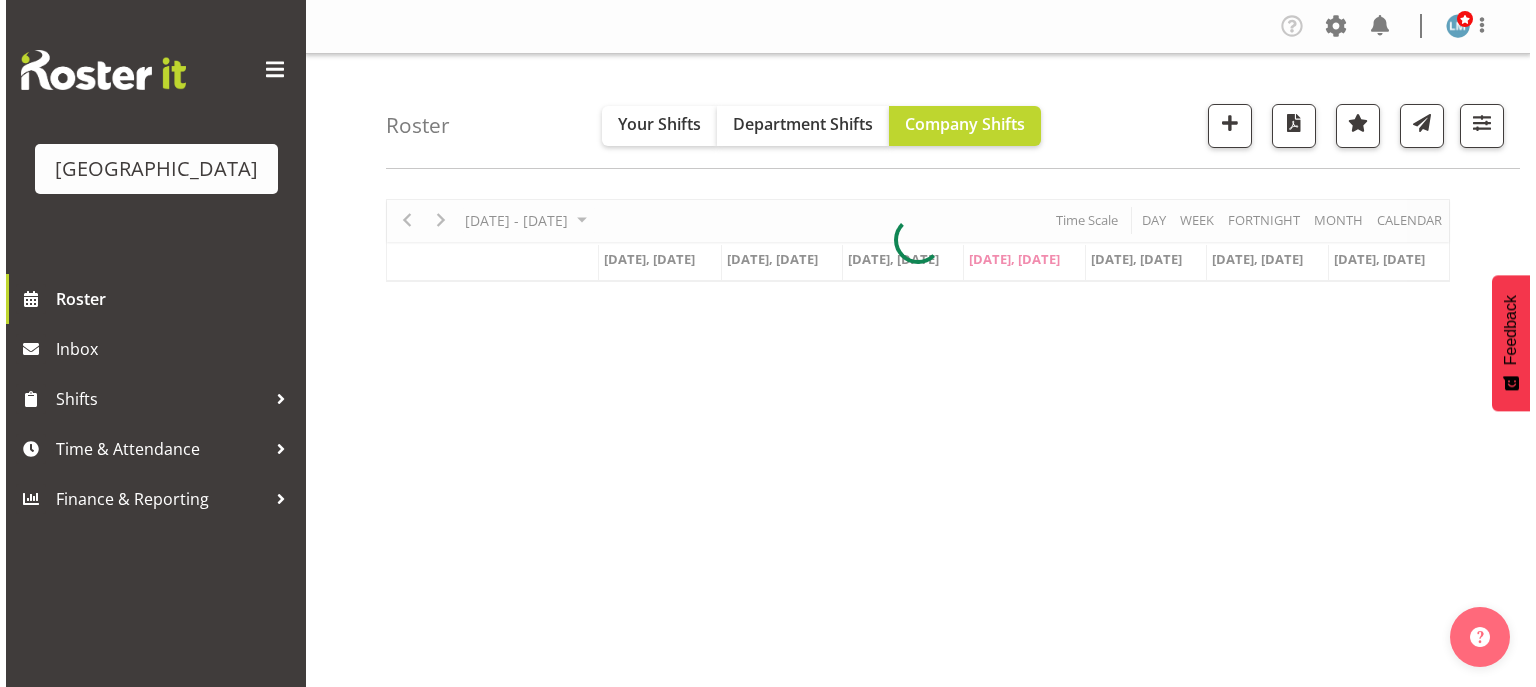 scroll, scrollTop: 0, scrollLeft: 0, axis: both 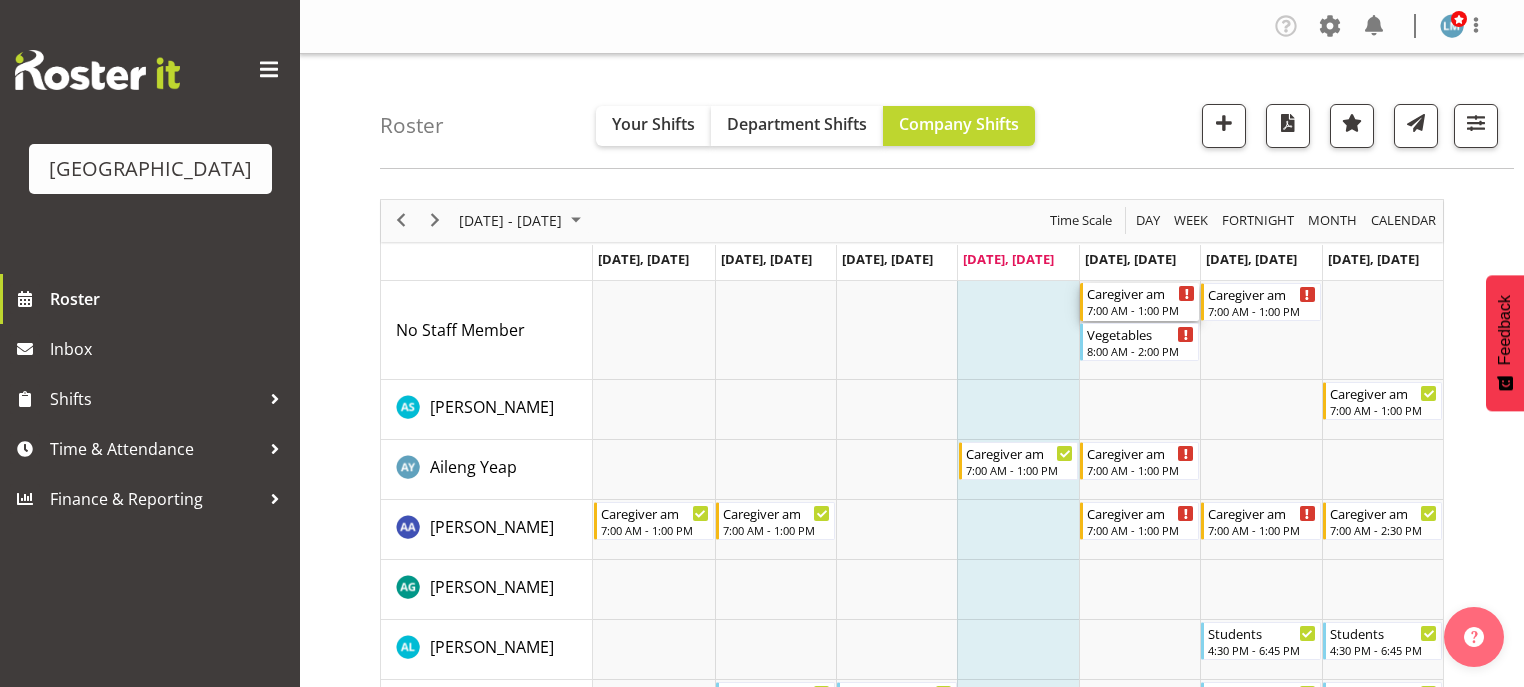 click on "Caregiver am 7:00 AM - 1:00 PM" at bounding box center [1141, 302] 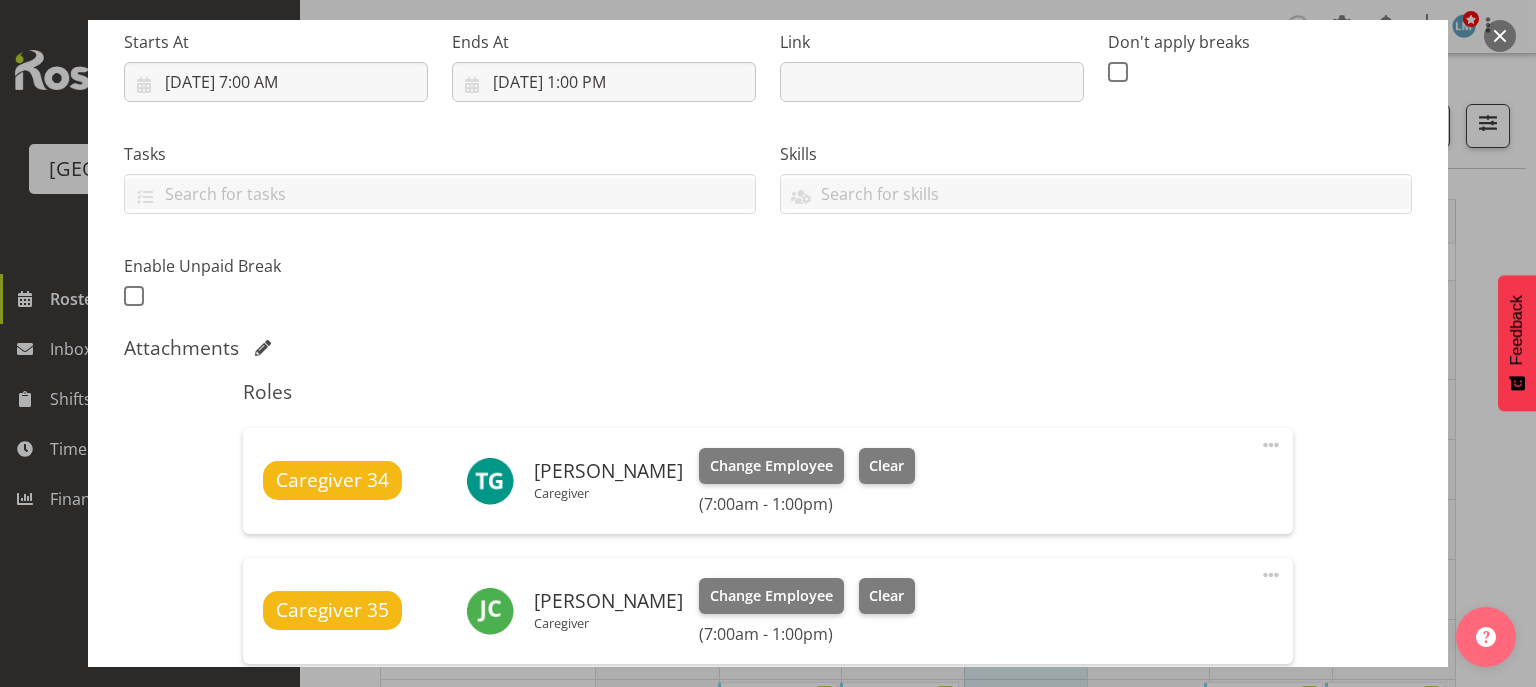 scroll, scrollTop: 640, scrollLeft: 0, axis: vertical 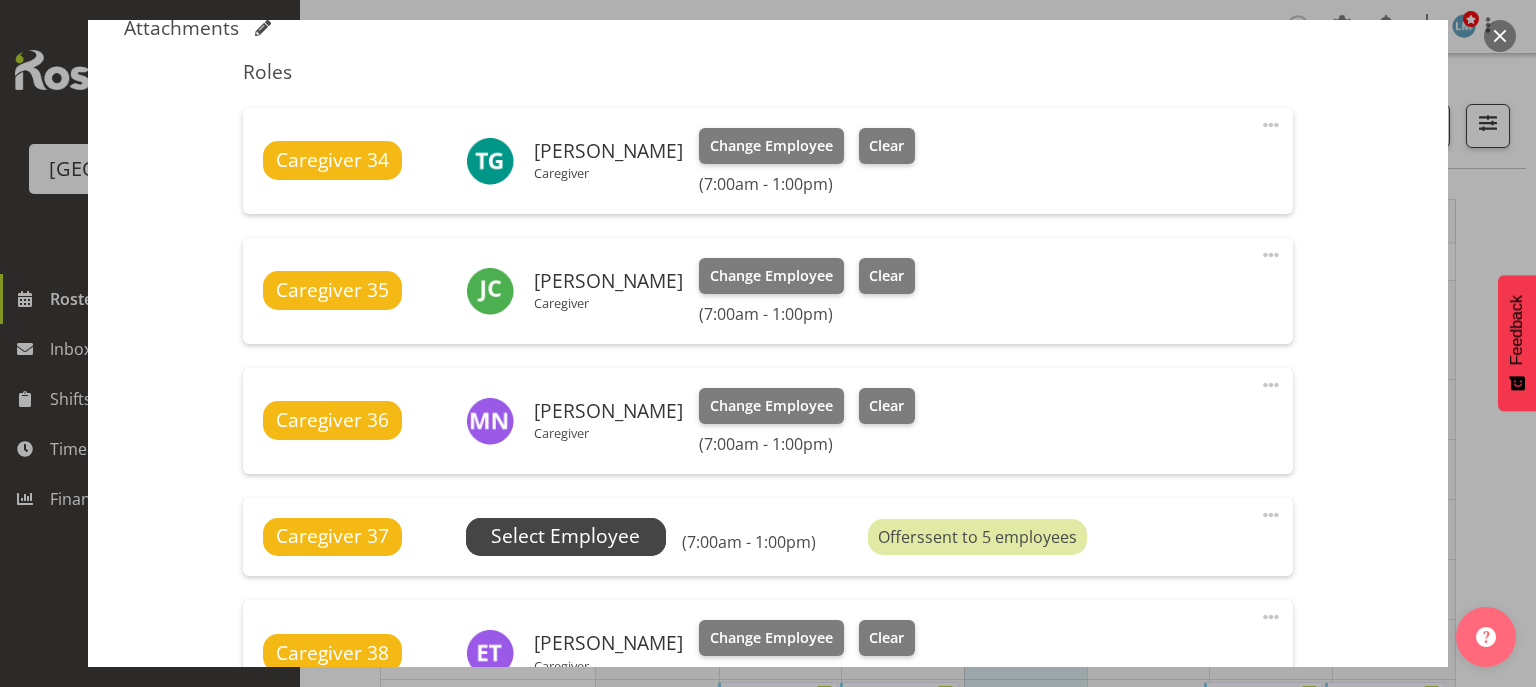 click on "Select Employee" at bounding box center [565, 536] 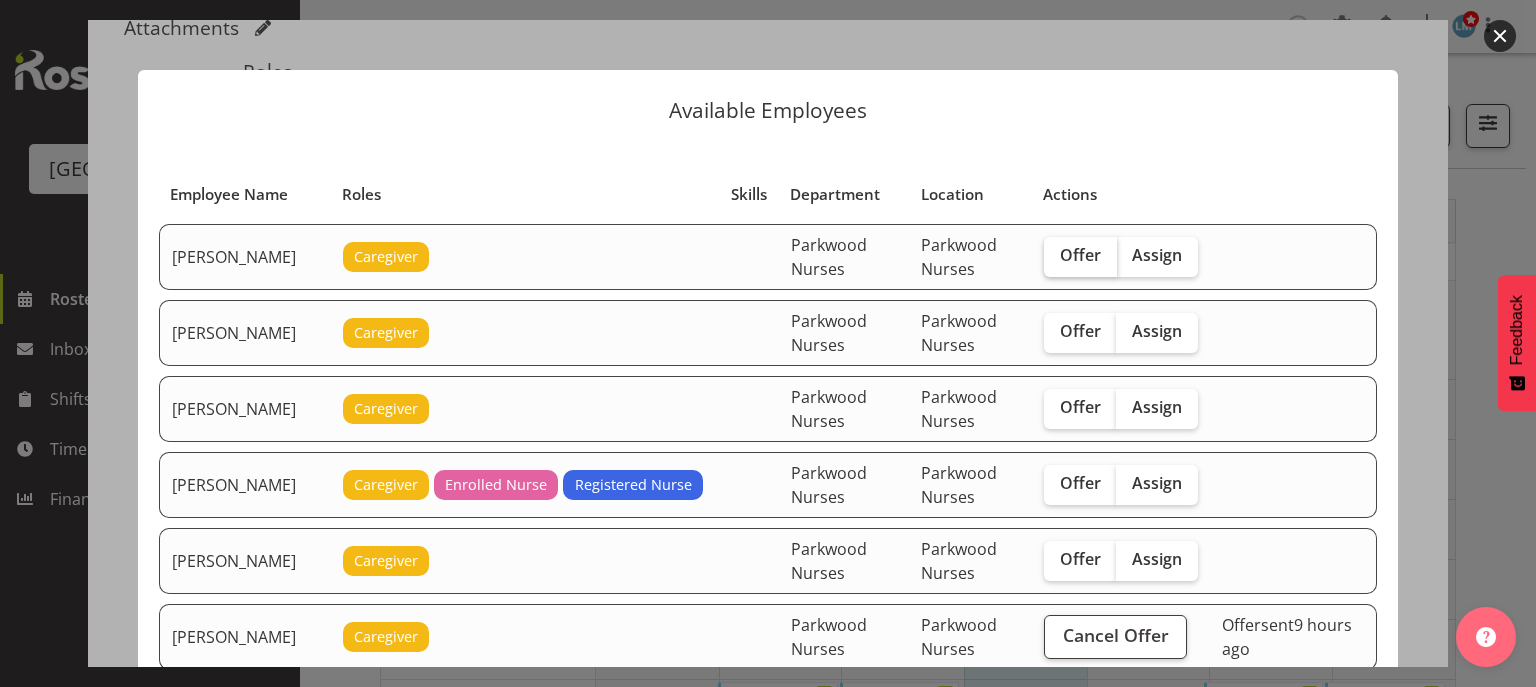 click on "Offer" at bounding box center (1080, 255) 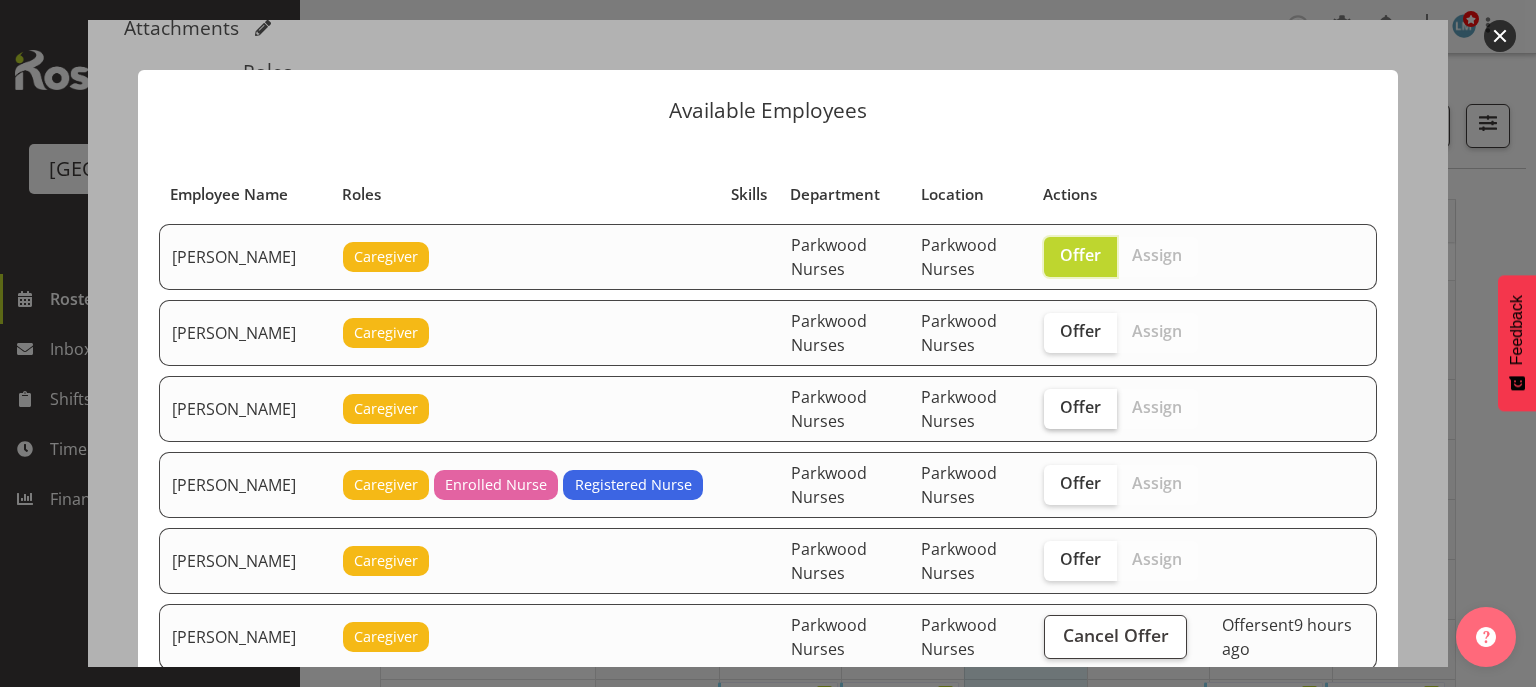 click on "Offer" at bounding box center [1080, 407] 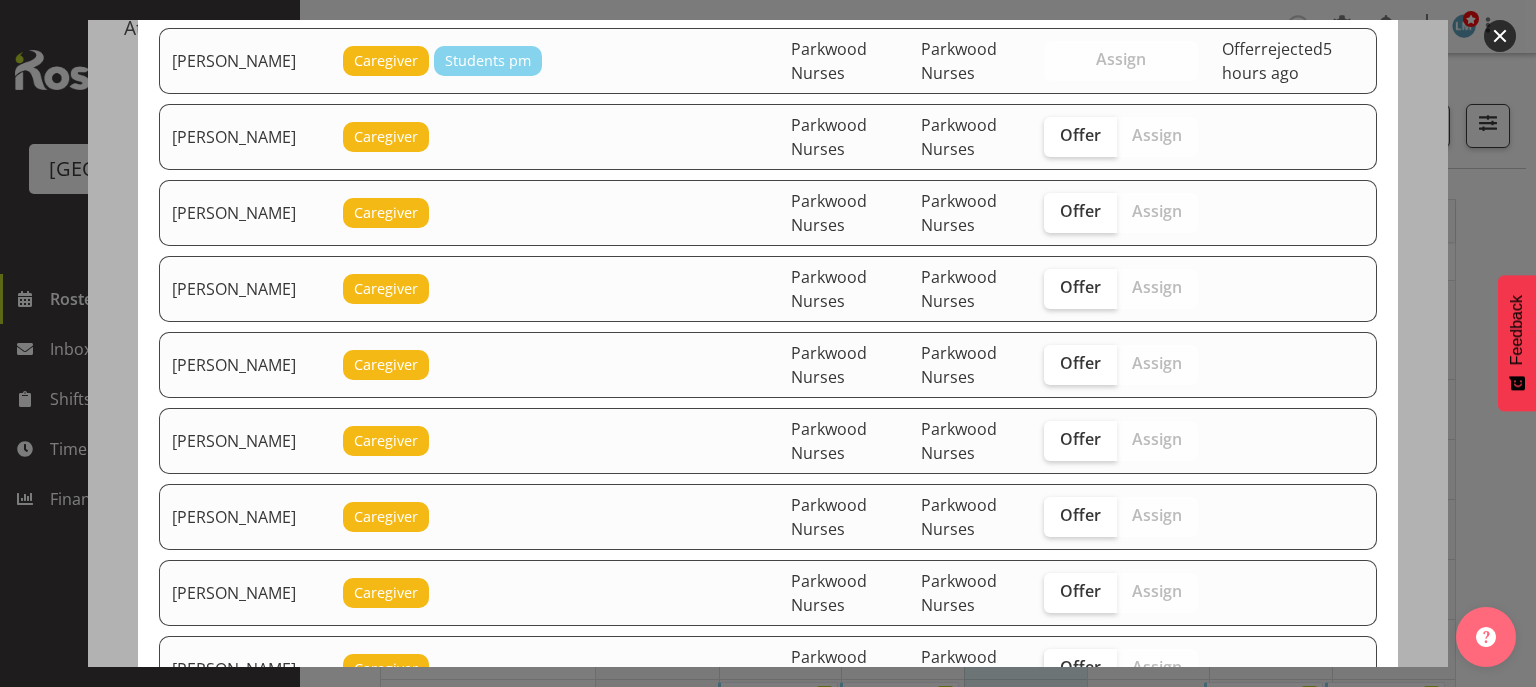 scroll, scrollTop: 960, scrollLeft: 0, axis: vertical 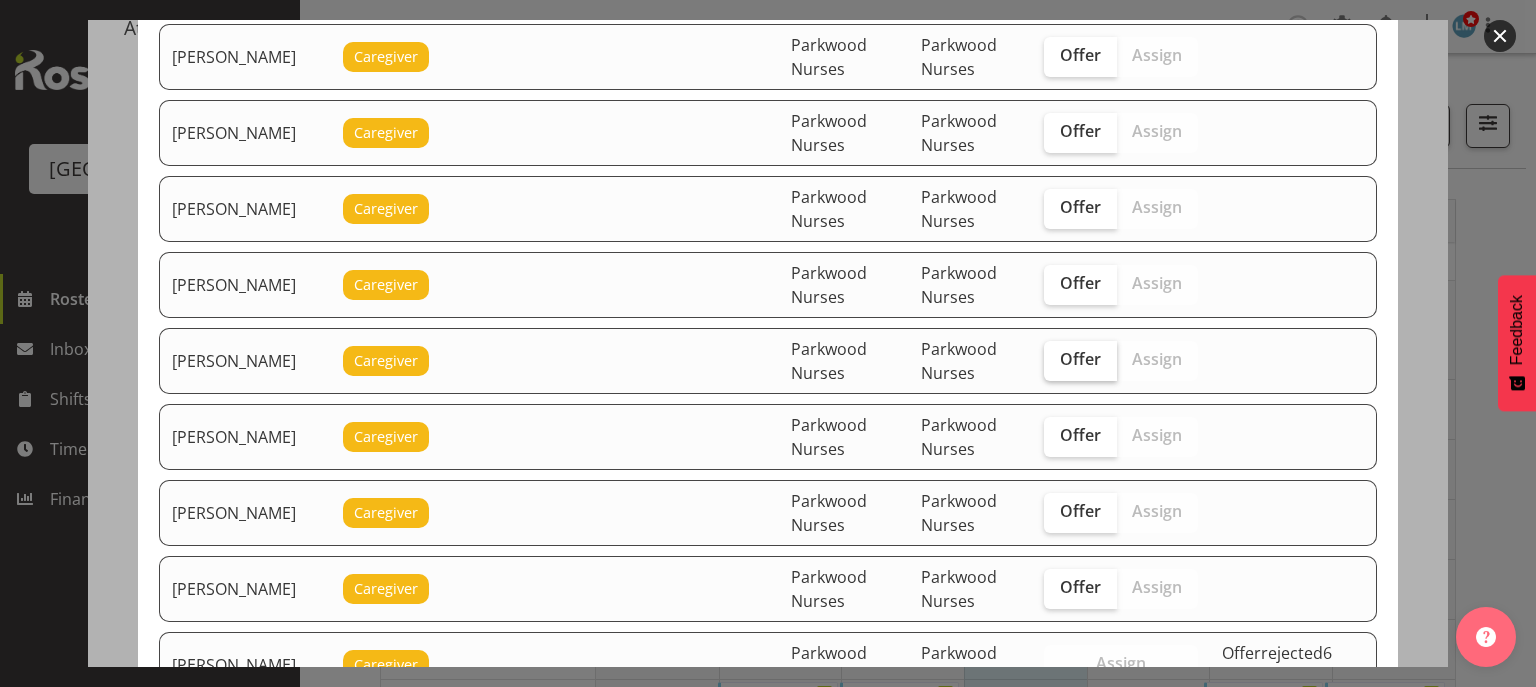 click on "Offer" at bounding box center (1080, 359) 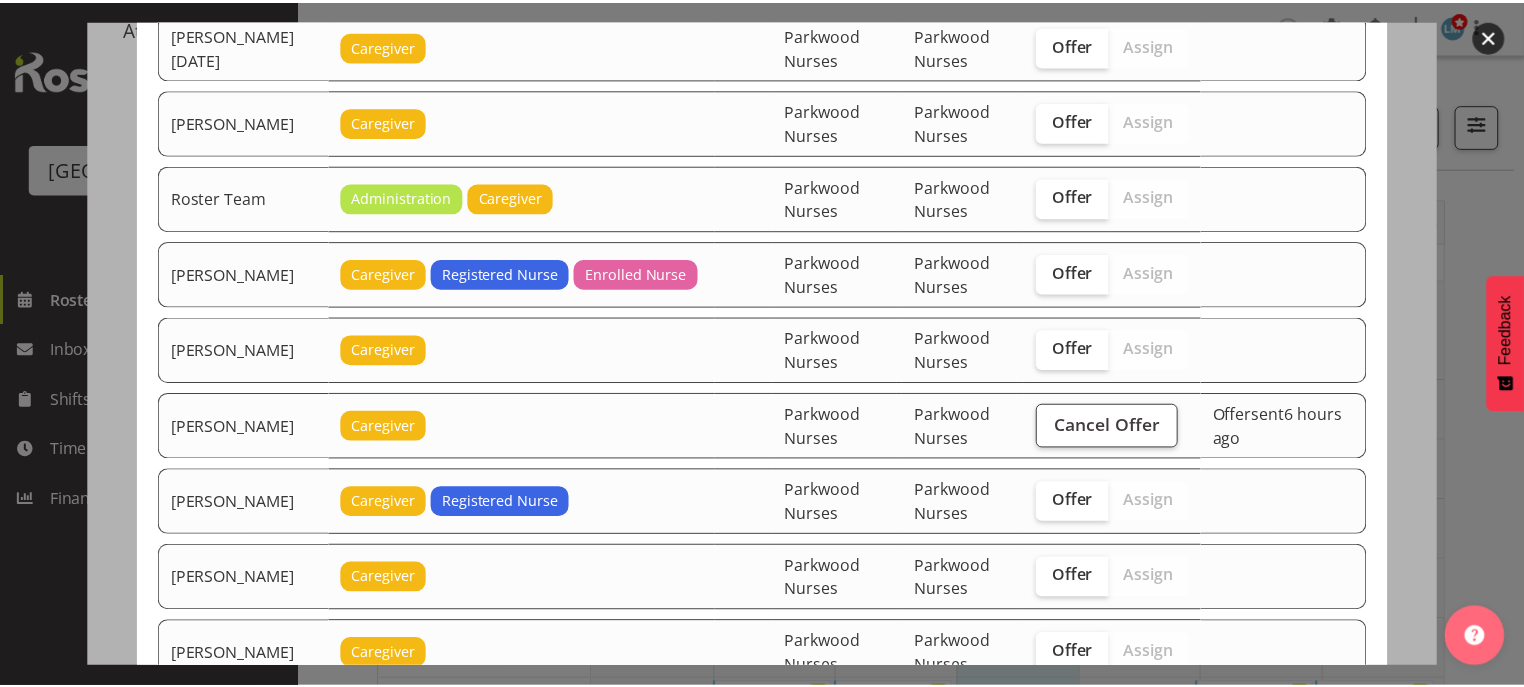 scroll, scrollTop: 2828, scrollLeft: 0, axis: vertical 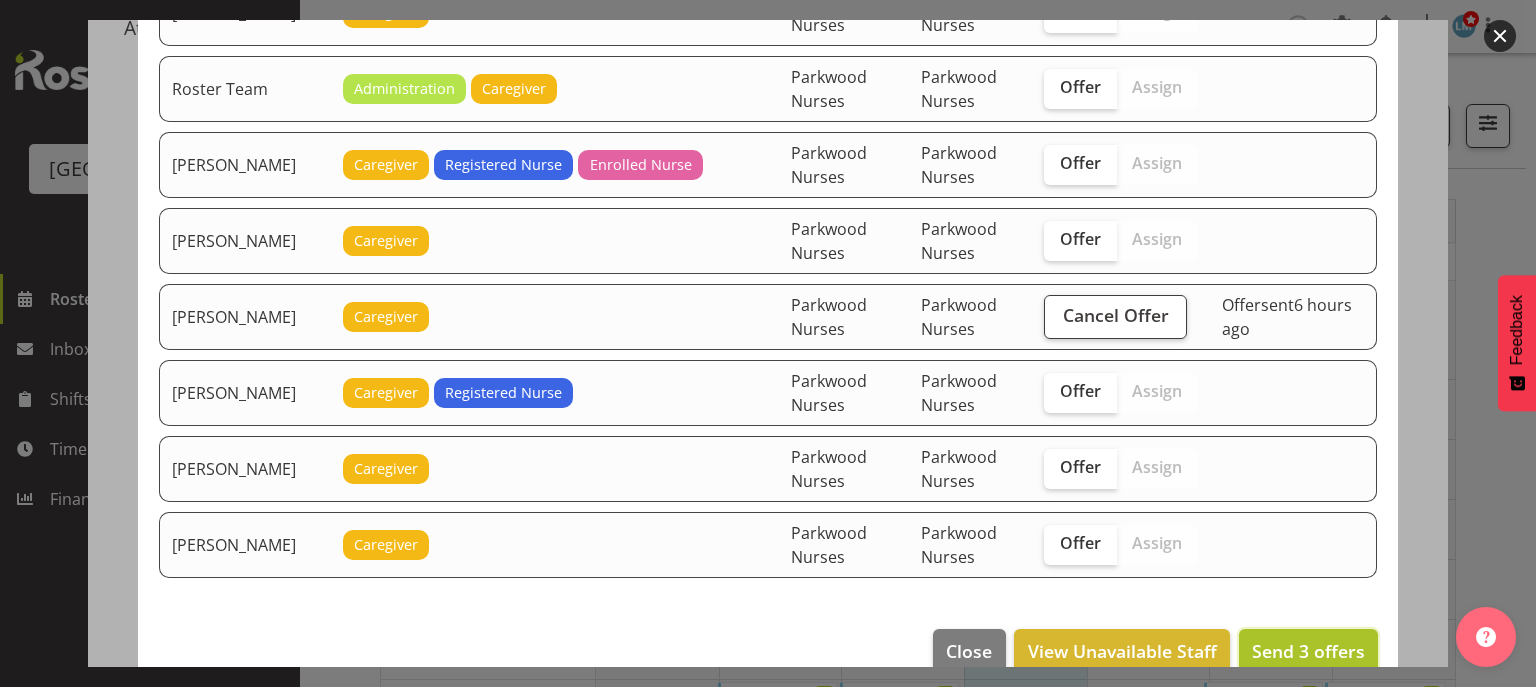 click on "Send 3 offers" at bounding box center [1308, 651] 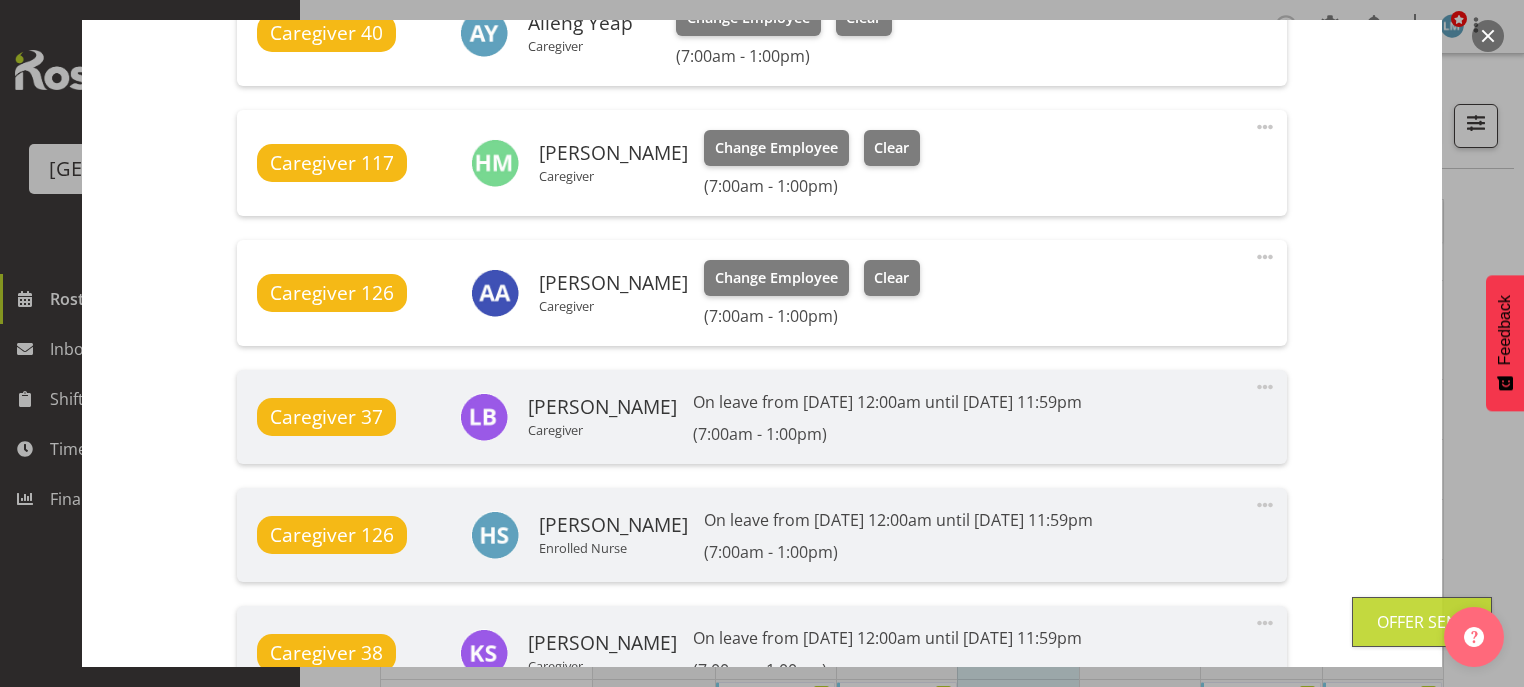 scroll, scrollTop: 1822, scrollLeft: 0, axis: vertical 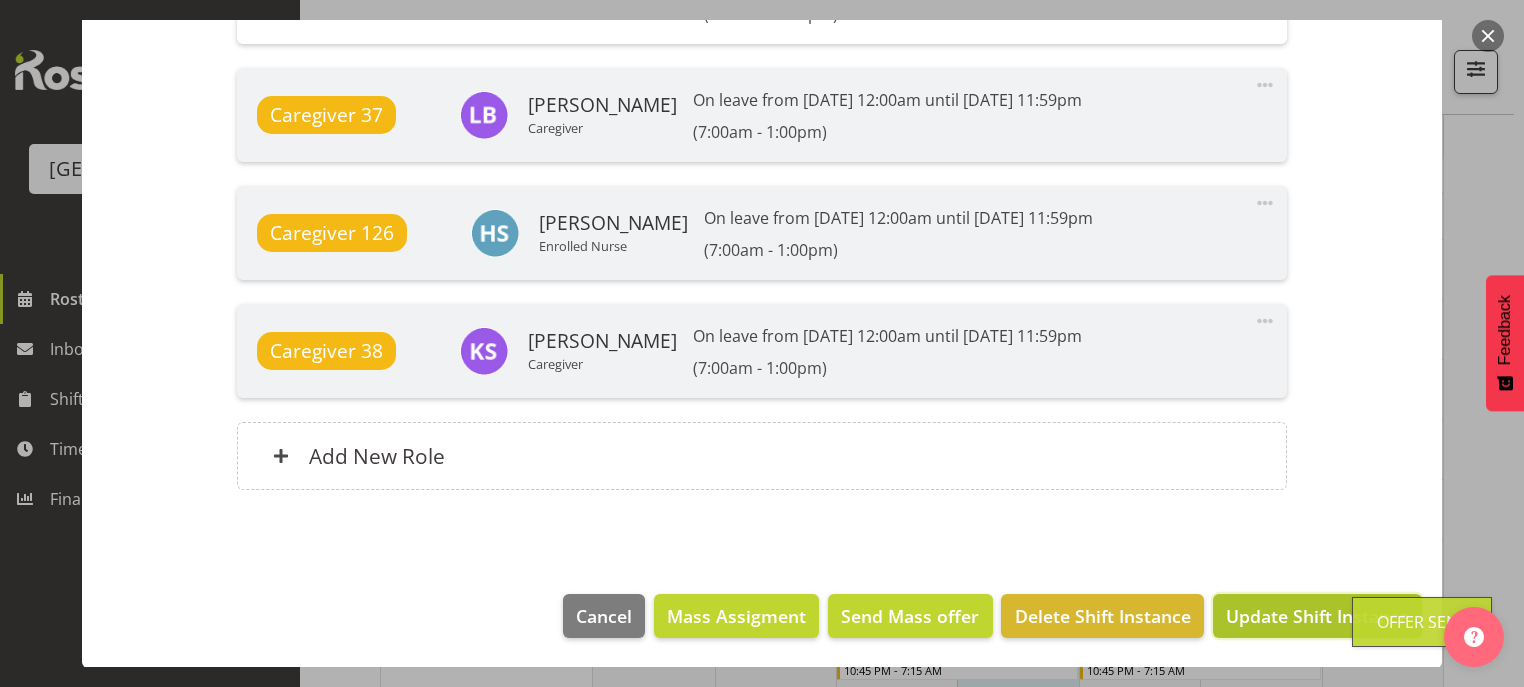 click on "Update Shift Instance" at bounding box center [1317, 616] 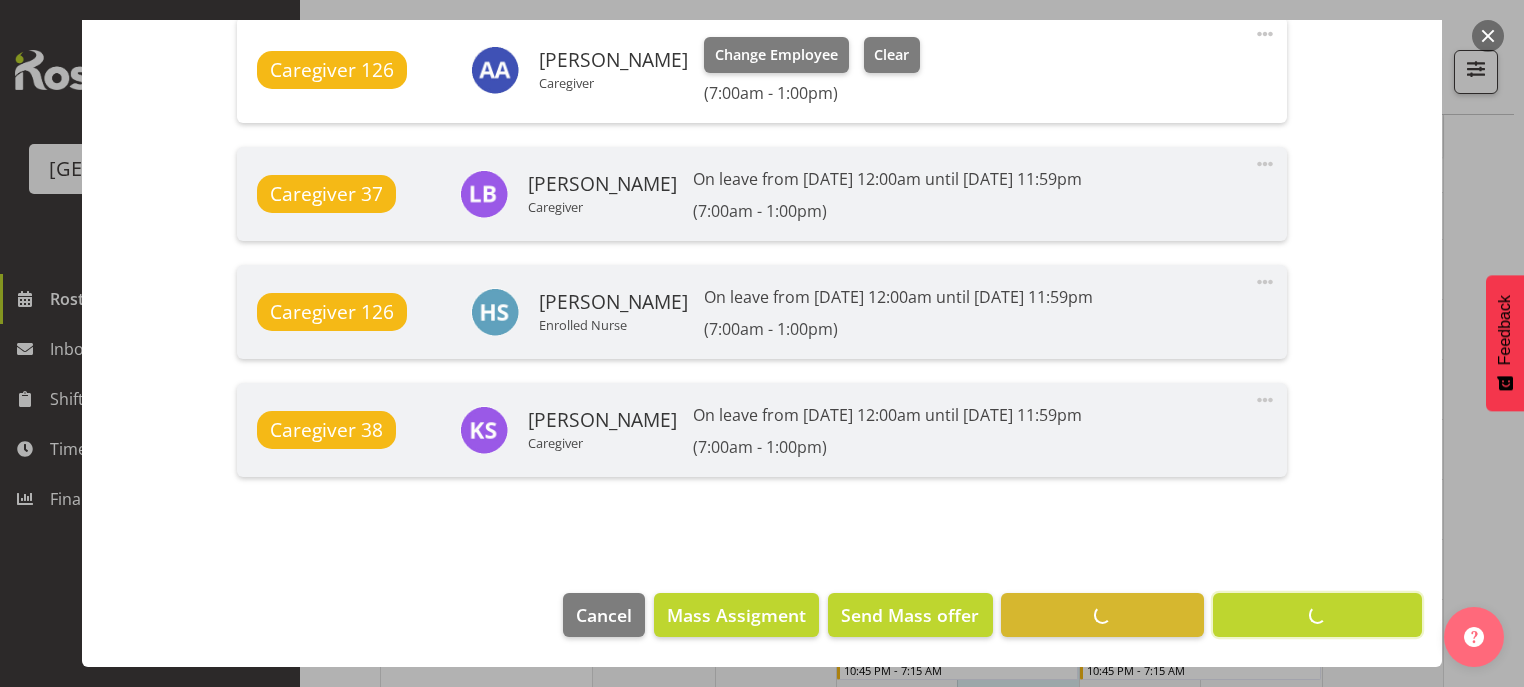 scroll, scrollTop: 1742, scrollLeft: 0, axis: vertical 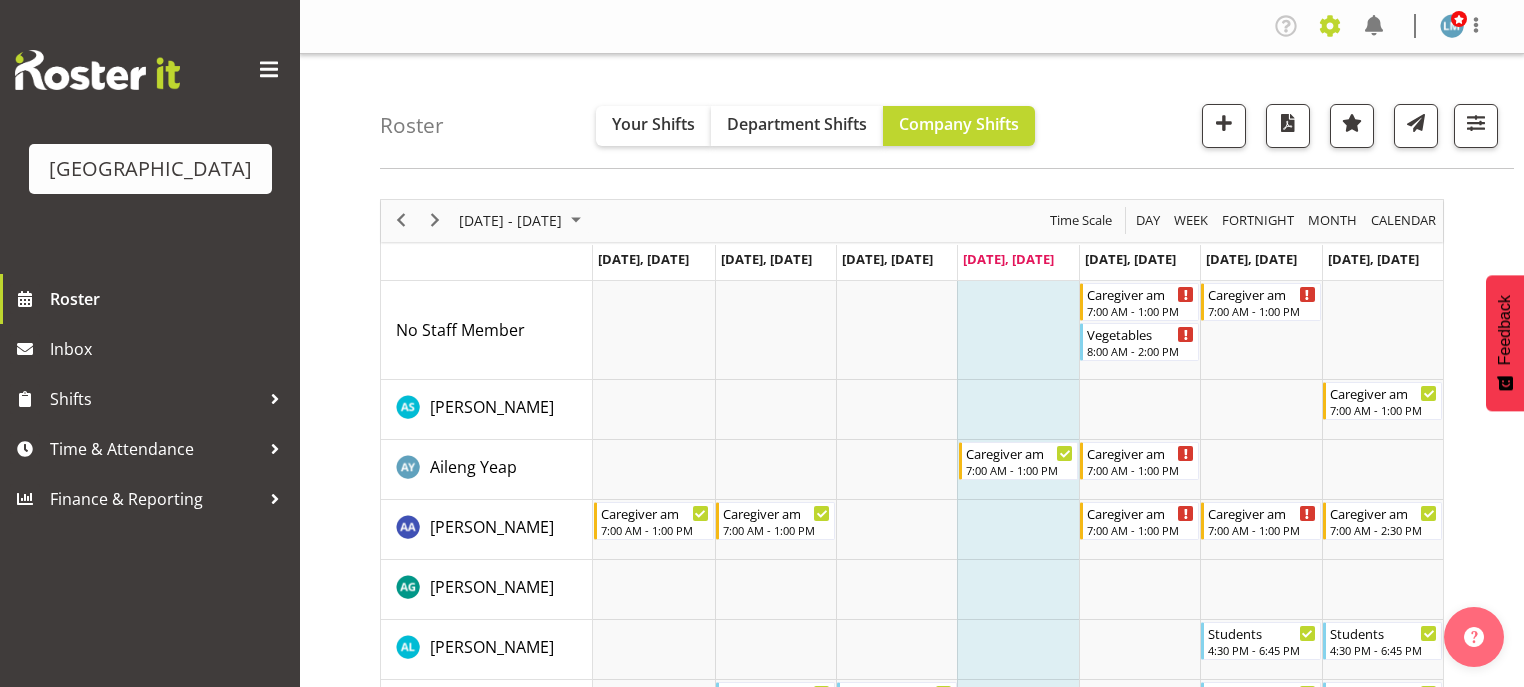 click at bounding box center (1330, 26) 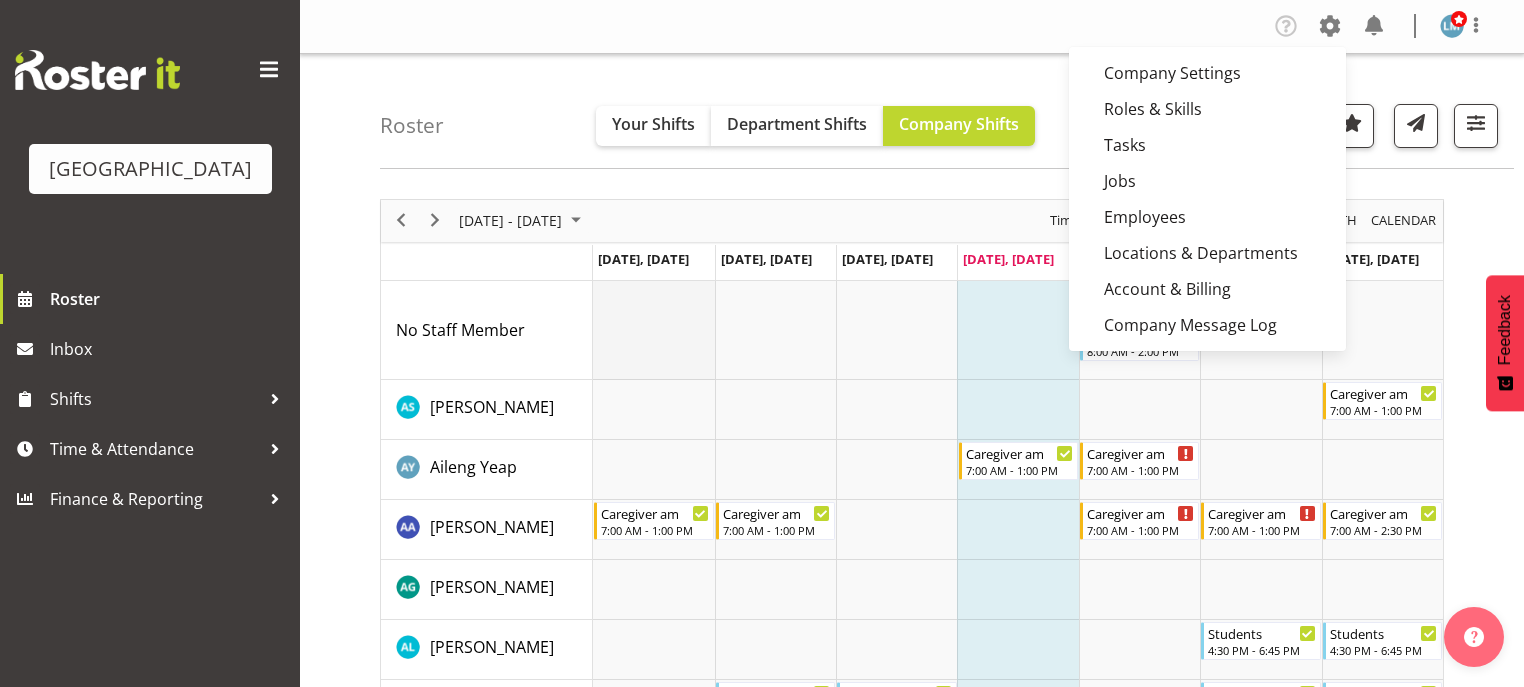click at bounding box center (653, 330) 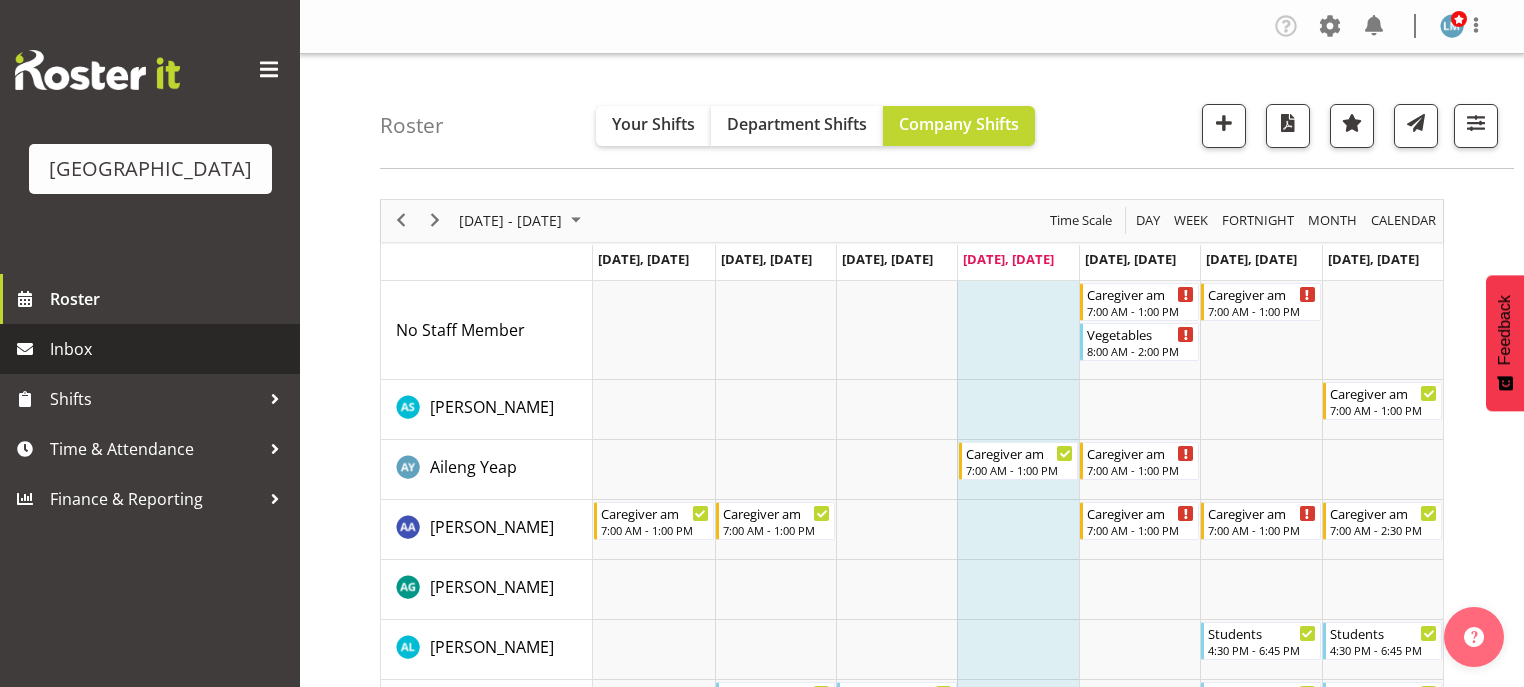 click on "Inbox" at bounding box center [170, 349] 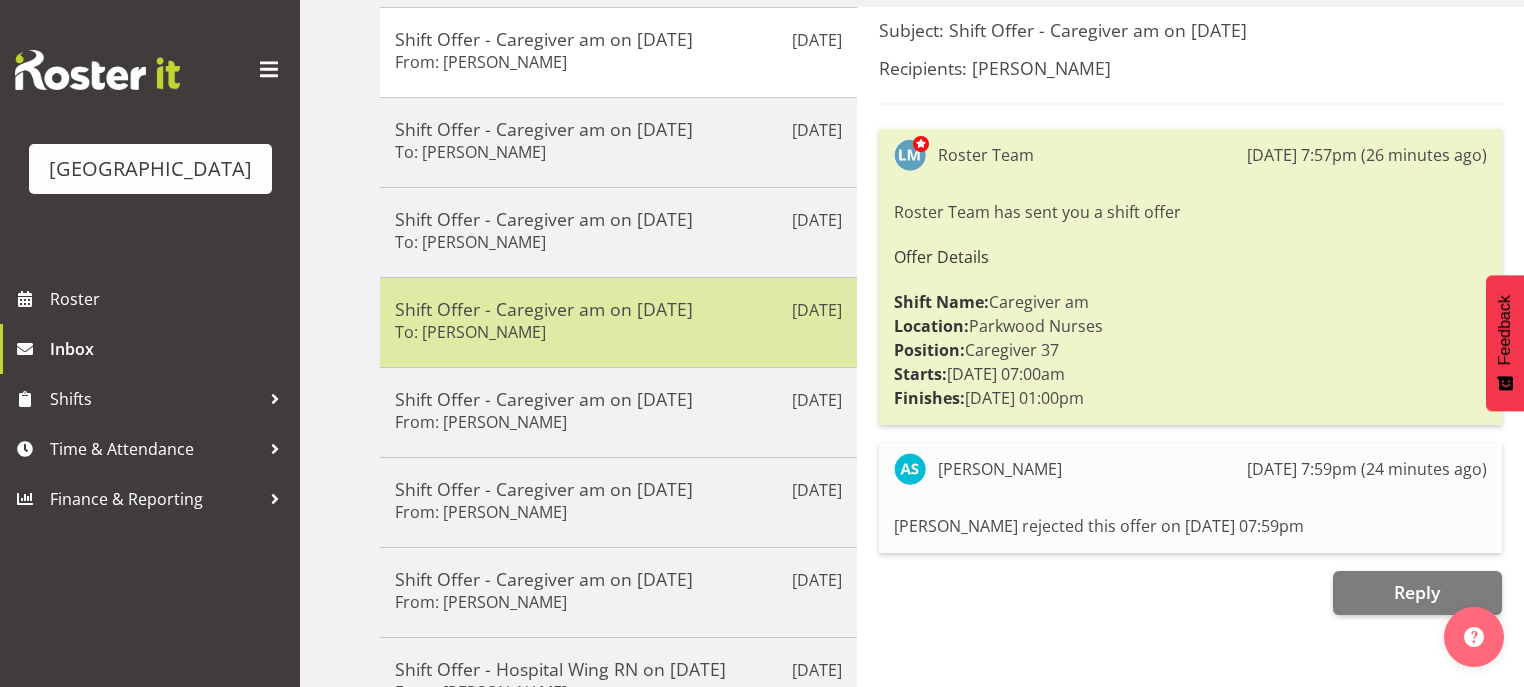 scroll, scrollTop: 240, scrollLeft: 0, axis: vertical 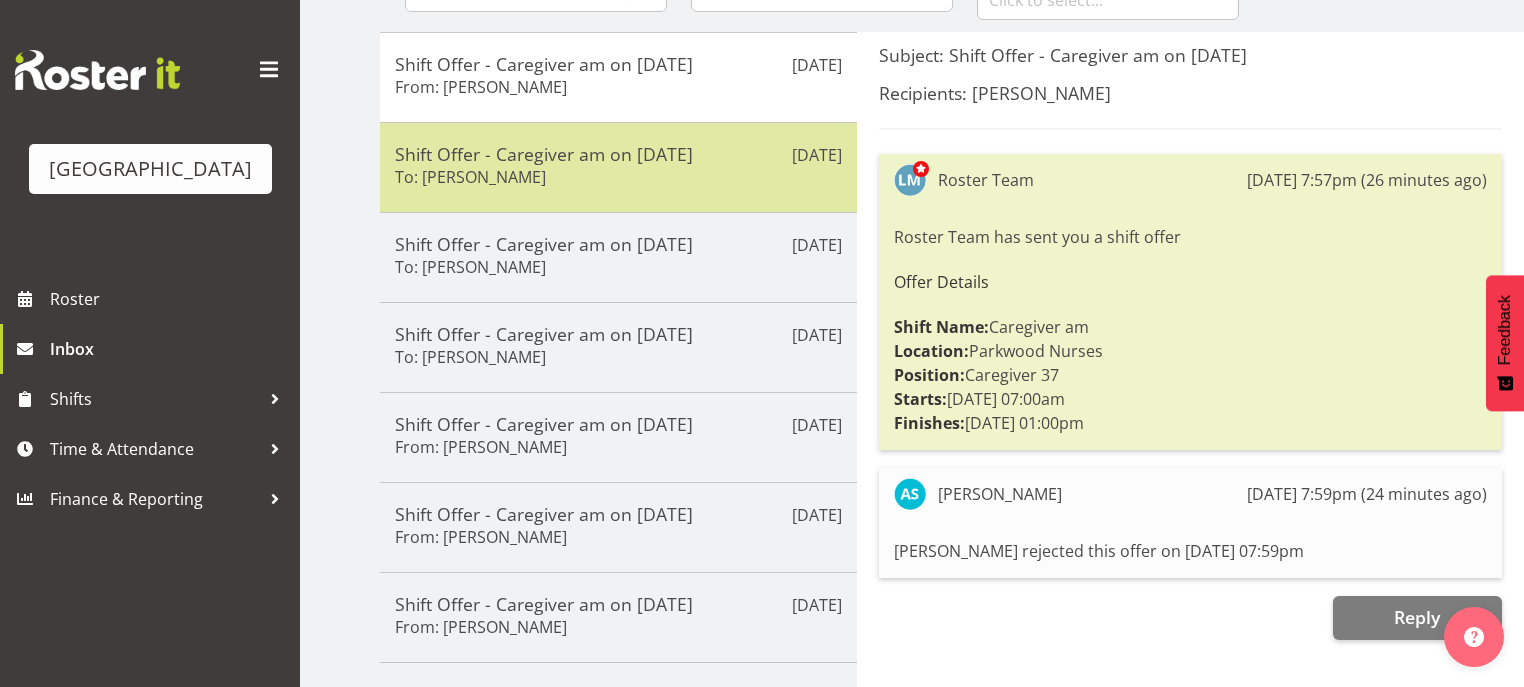 click on "Shift Offer - Caregiver am on 11/07/25
To: Bailey Potter" at bounding box center [618, 167] 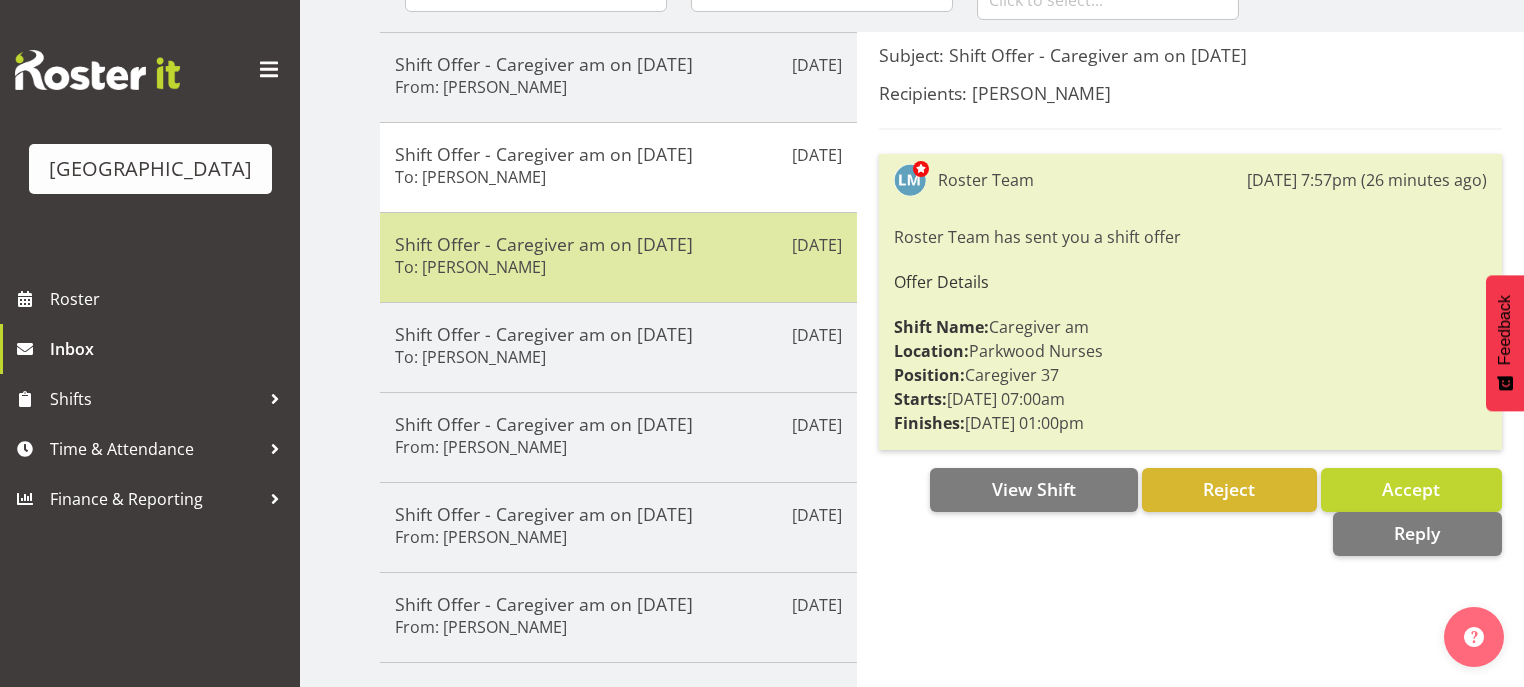 click on "Shift Offer - Caregiver am on 11/07/25" at bounding box center [618, 244] 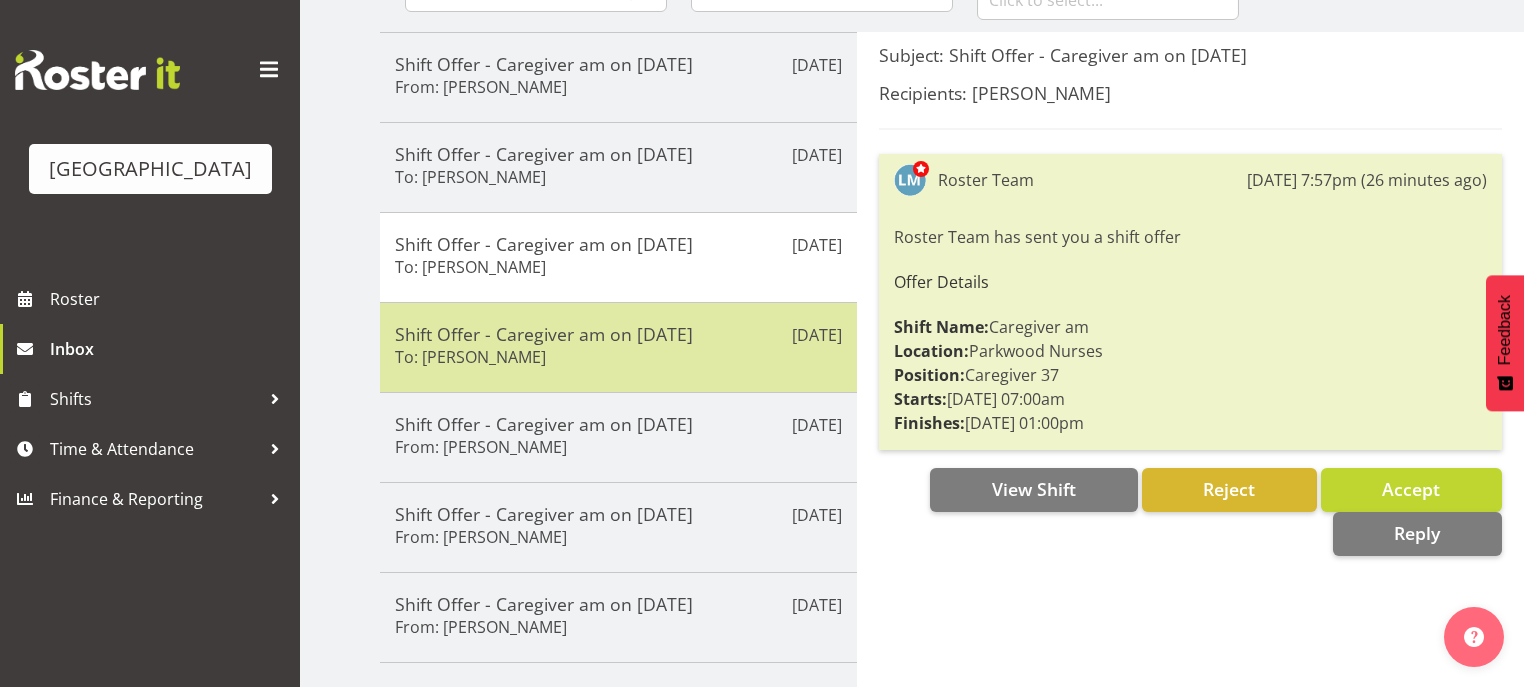 click on "Jul 10th
Shift Offer - Caregiver am on 12/07/25
To: Chrislyn-ann Saquilayan" at bounding box center (618, 347) 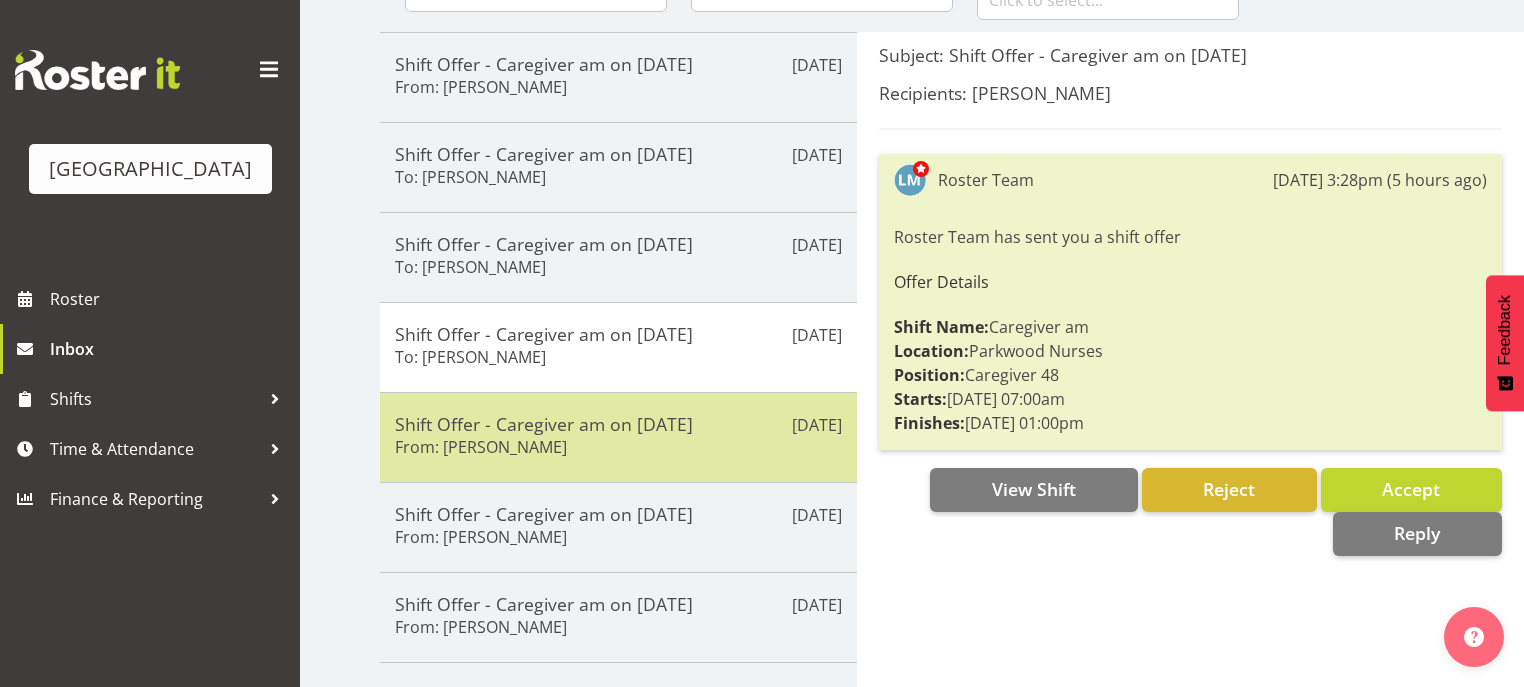 click on "Shift Offer - Caregiver am on 11/07/25
From: Chrislyn-ann Saquilayan" at bounding box center [618, 437] 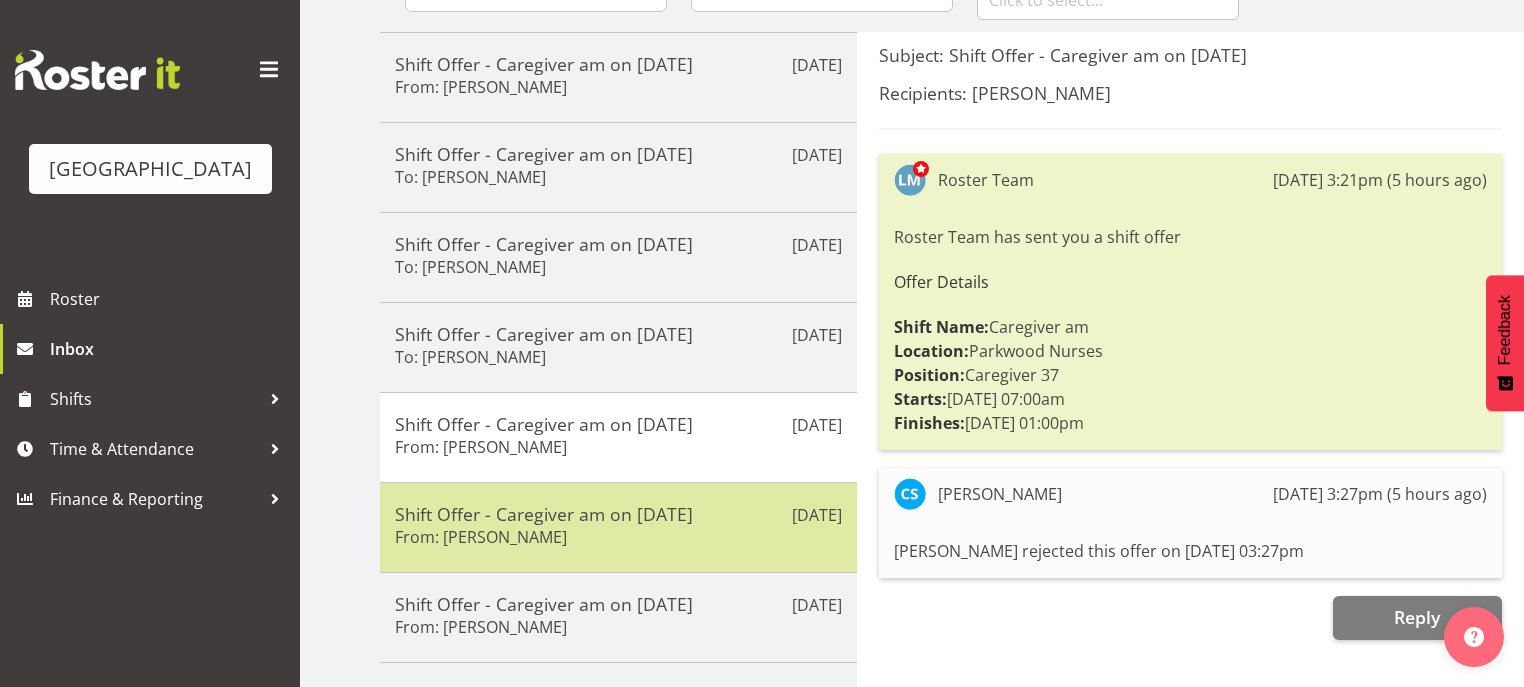 click on "Shift Offer - Caregiver am on 23/07/25
From: Mary Smith" at bounding box center [618, 527] 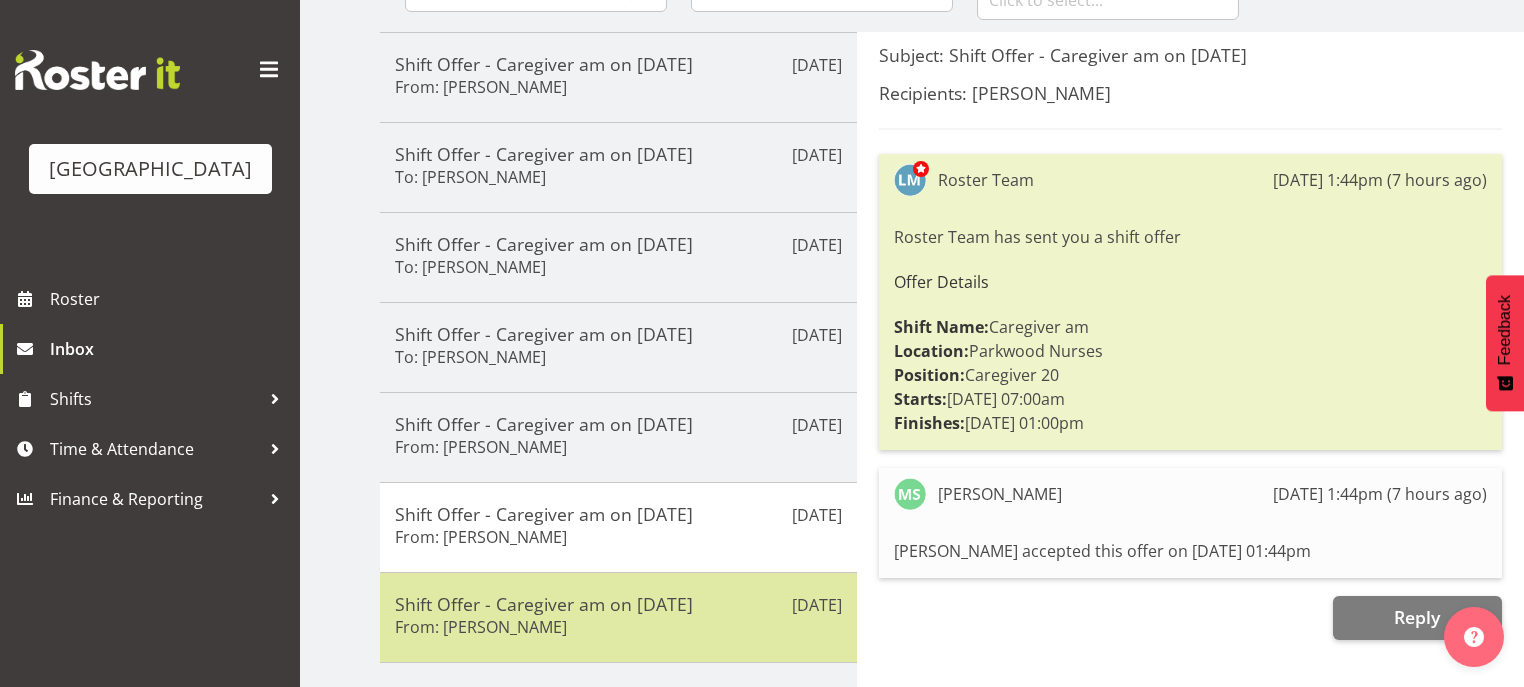 click on "Shift Offer - Caregiver am on 23/07/25" at bounding box center [618, 604] 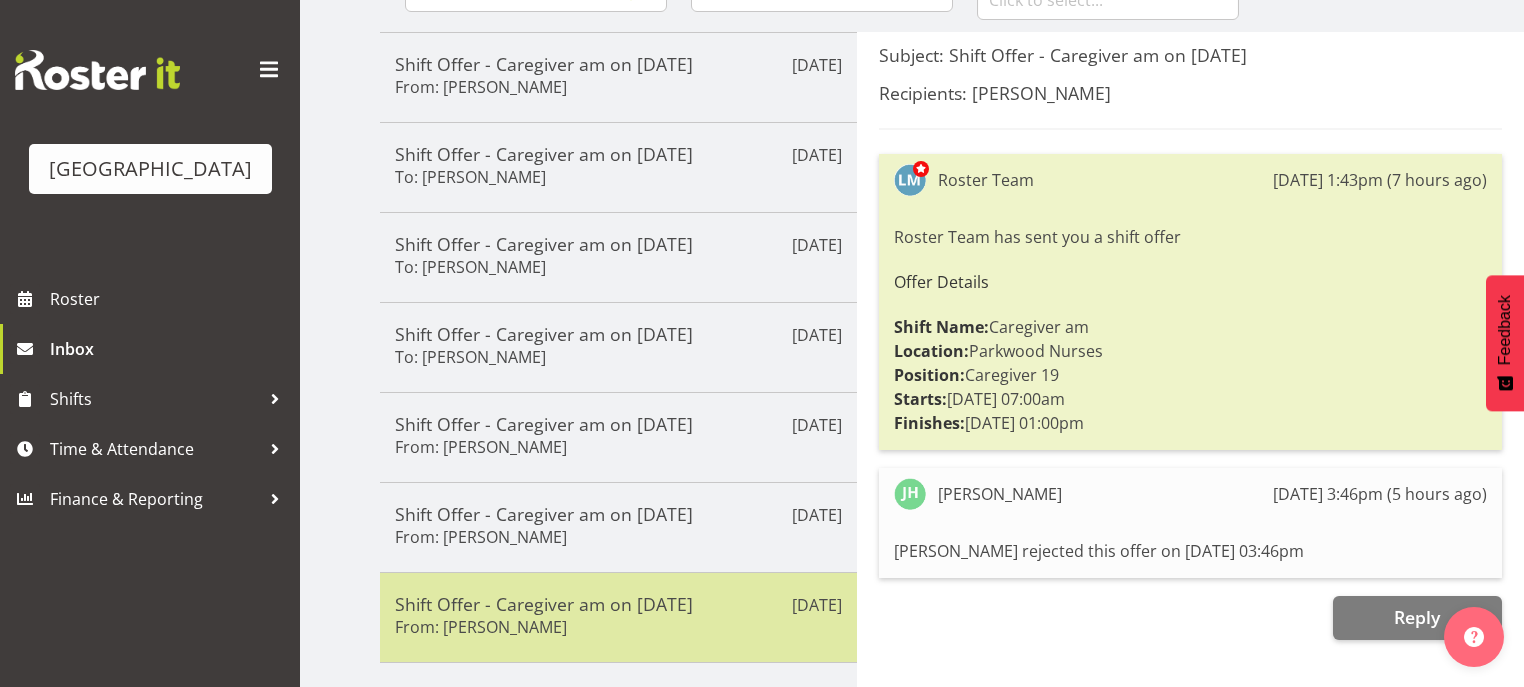 scroll, scrollTop: 0, scrollLeft: 0, axis: both 